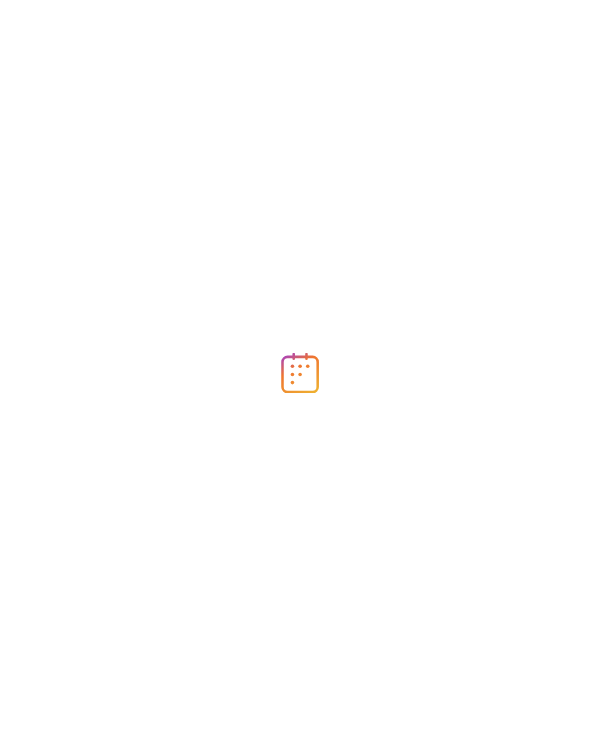 scroll, scrollTop: 0, scrollLeft: 0, axis: both 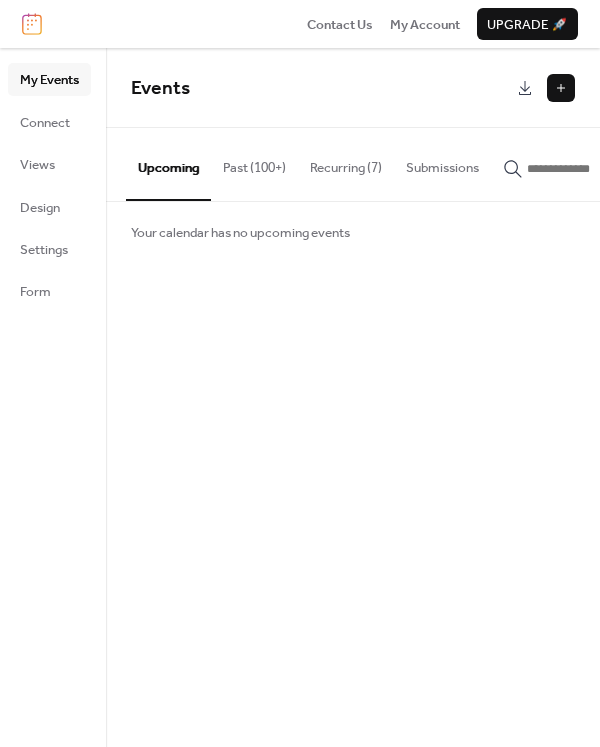 click on "Recurring  (7)" at bounding box center (346, 163) 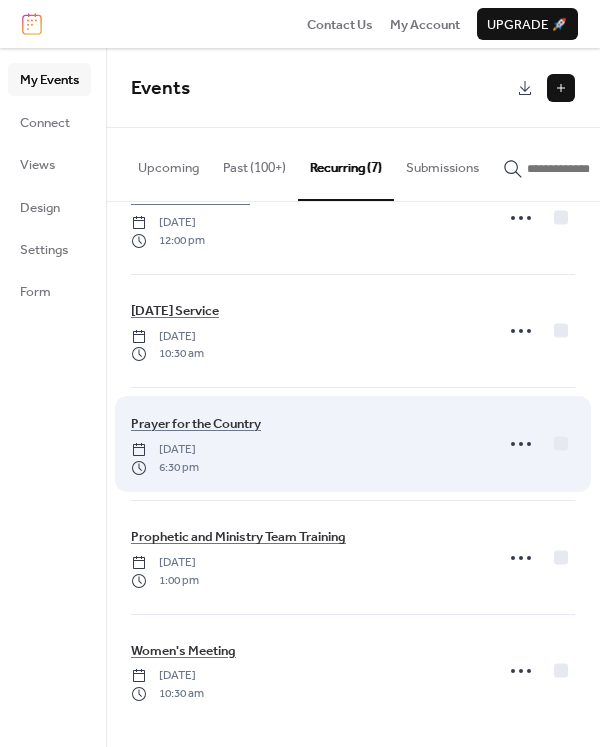 scroll, scrollTop: 288, scrollLeft: 0, axis: vertical 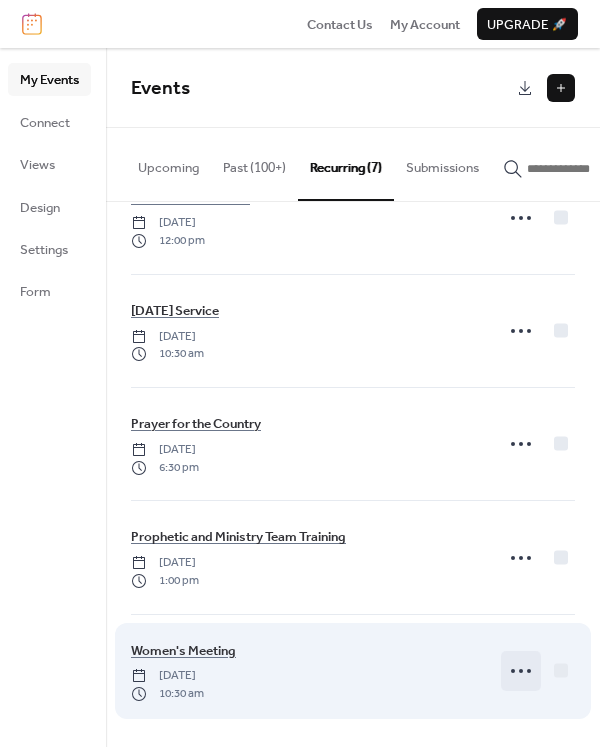 click 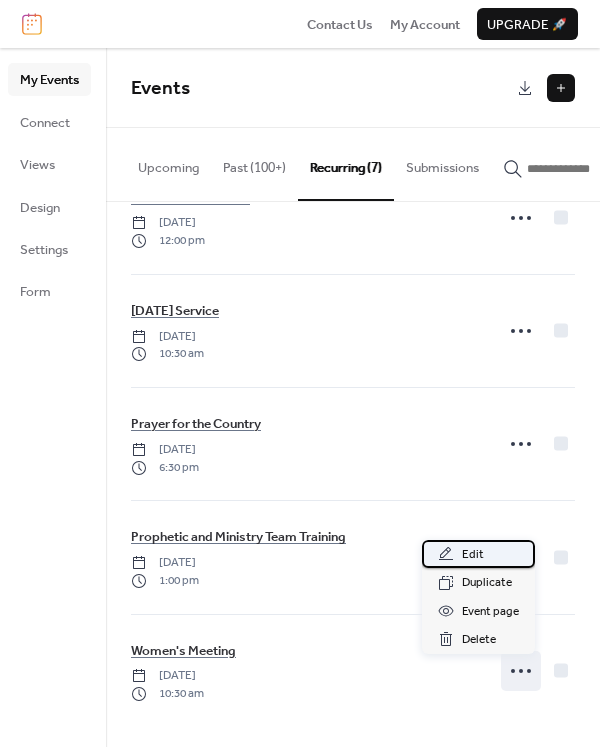 click on "Edit" at bounding box center [473, 555] 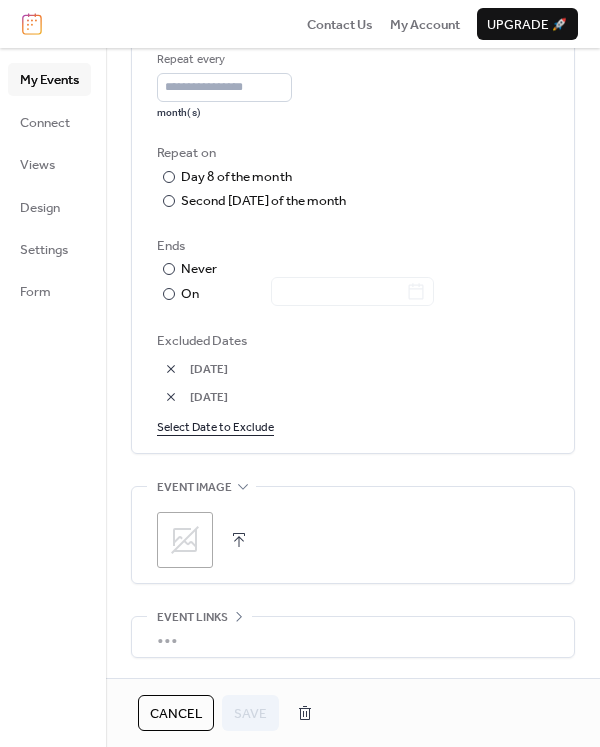 scroll, scrollTop: 1084, scrollLeft: 0, axis: vertical 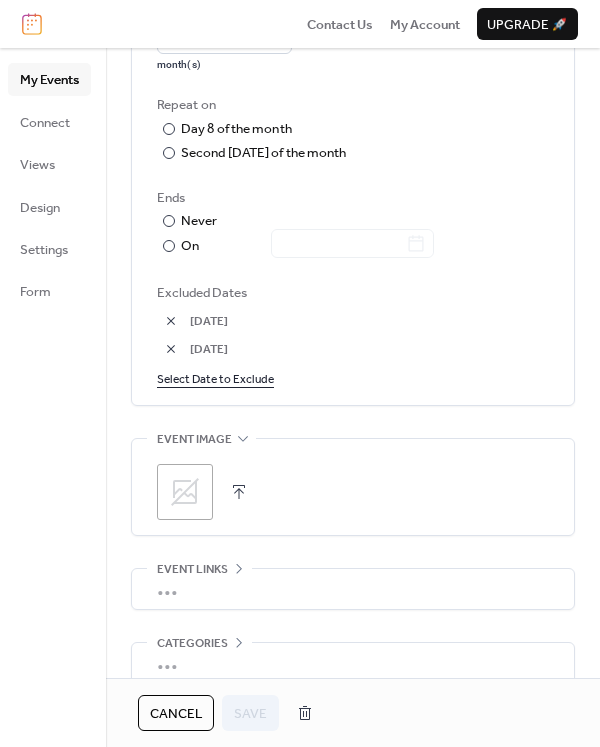 click on "Select Date to Exclude" at bounding box center (215, 378) 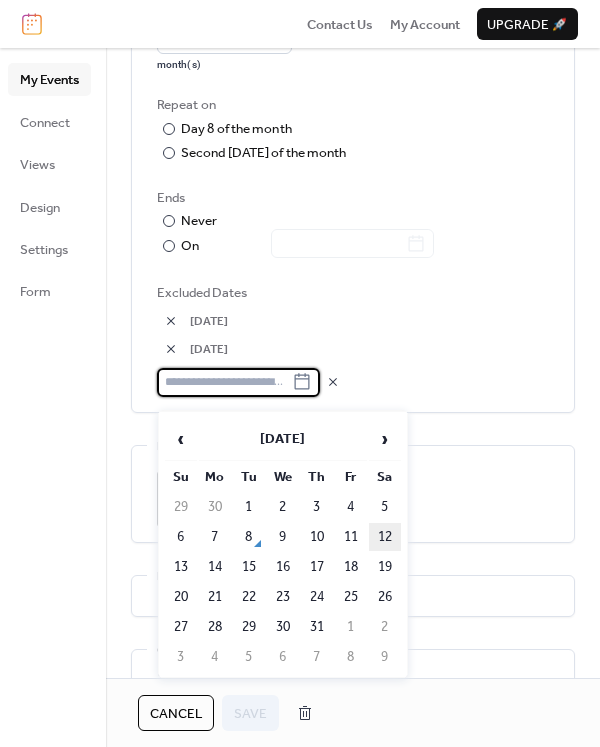 click on "12" at bounding box center (385, 537) 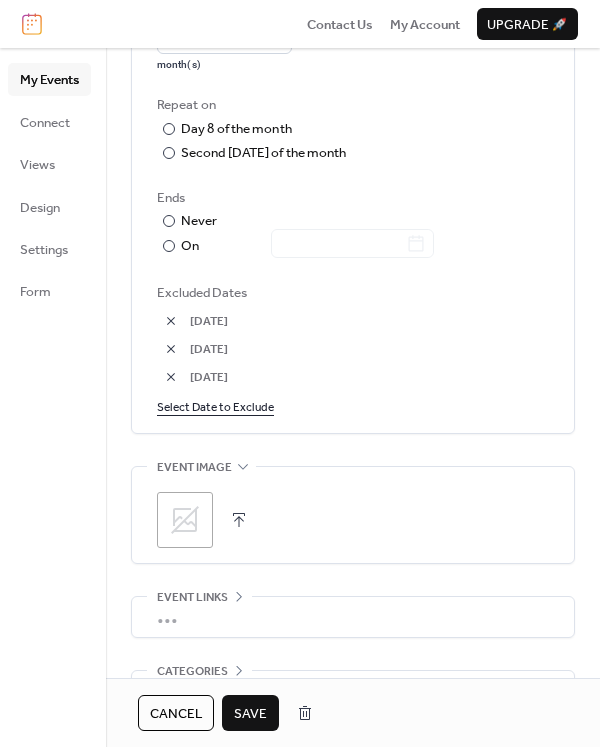 click on "Save" at bounding box center [250, 714] 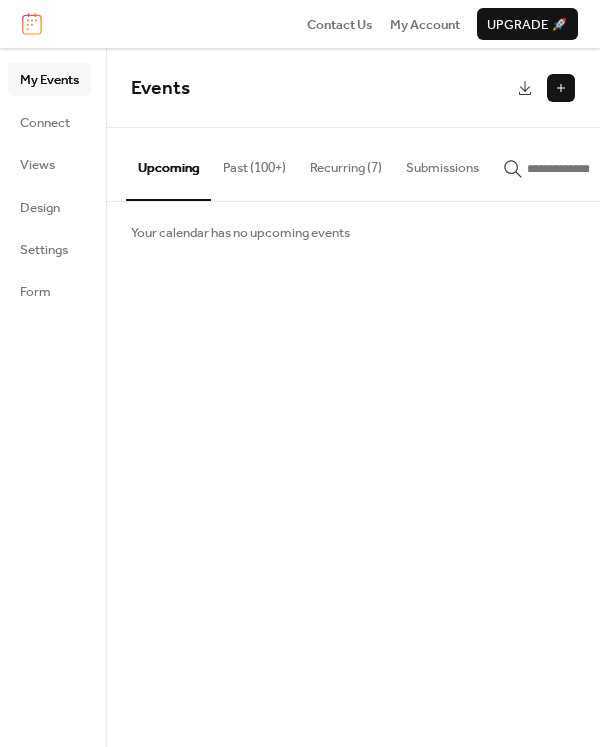 click at bounding box center [561, 88] 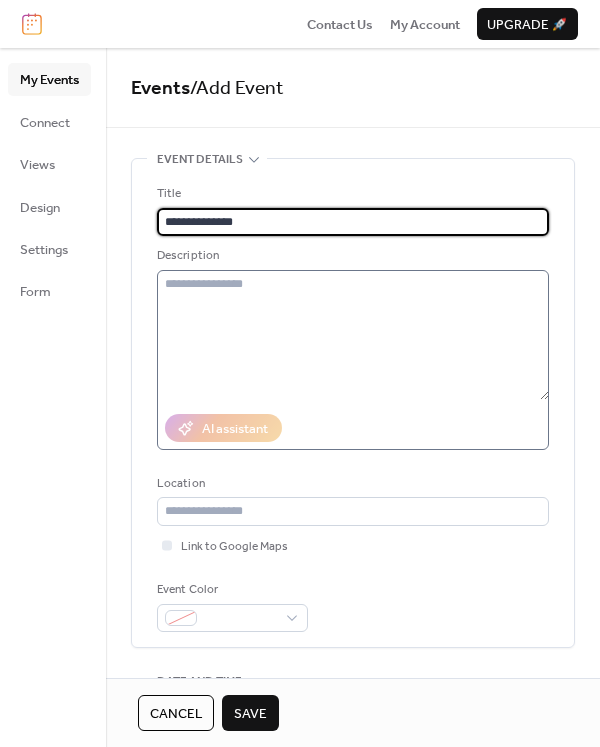 type on "**********" 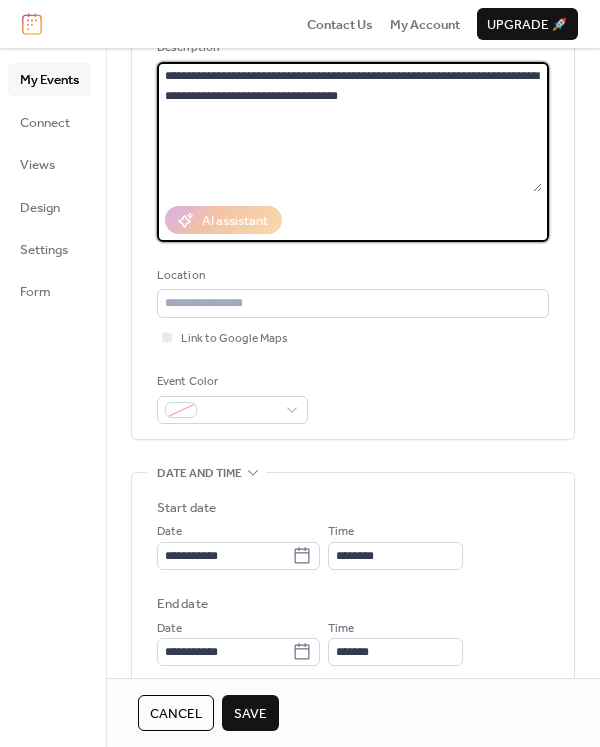 scroll, scrollTop: 289, scrollLeft: 0, axis: vertical 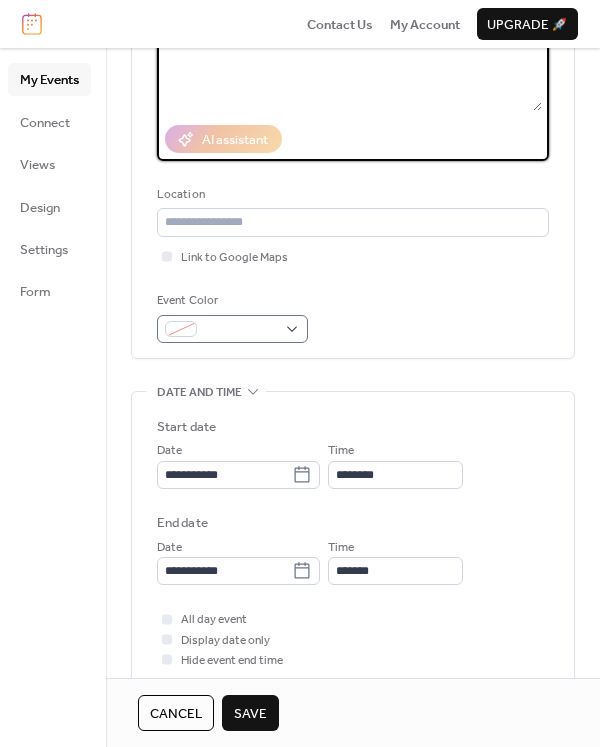 type on "**********" 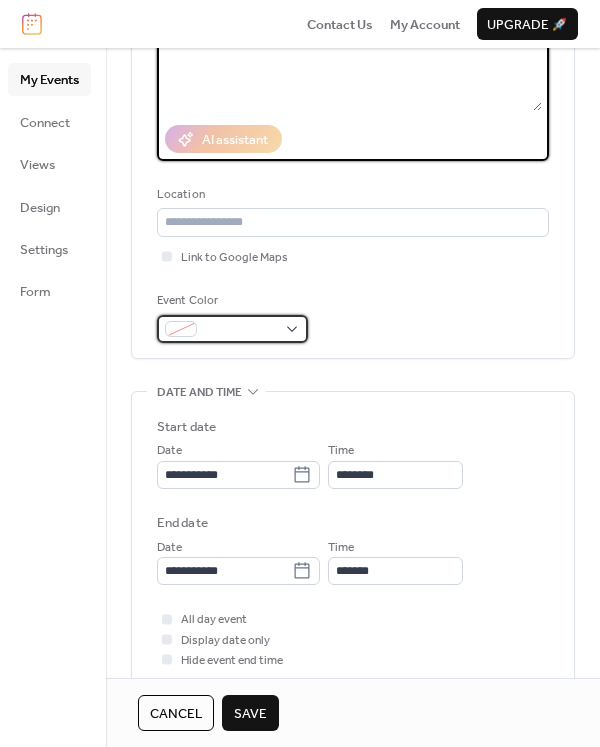 click at bounding box center (232, 329) 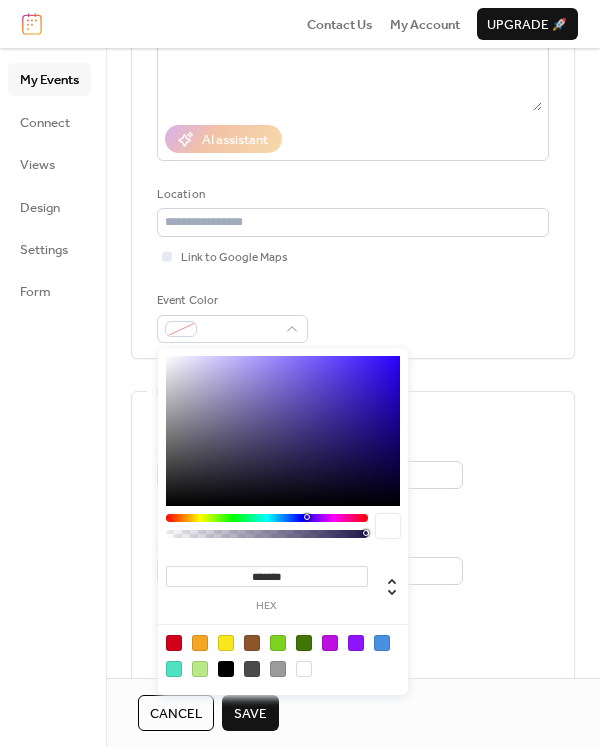 click at bounding box center [174, 669] 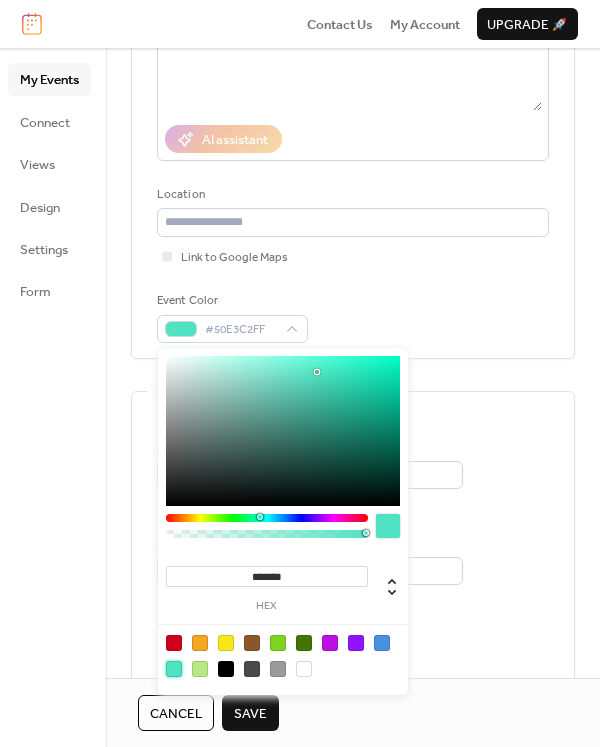 click on "**********" at bounding box center (353, 505) 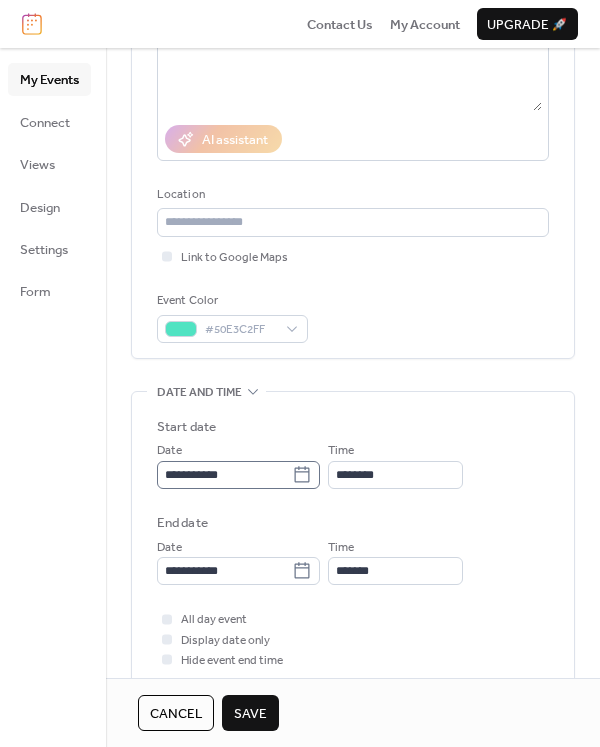 click 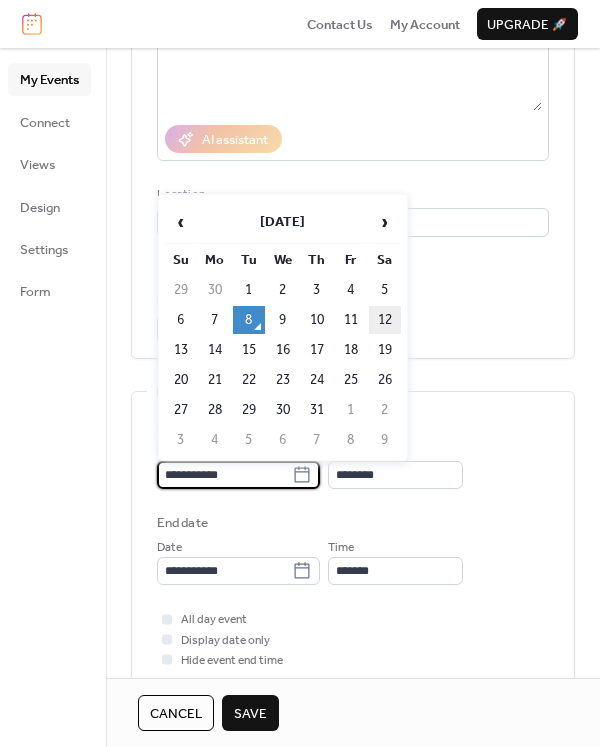 click on "12" at bounding box center (385, 320) 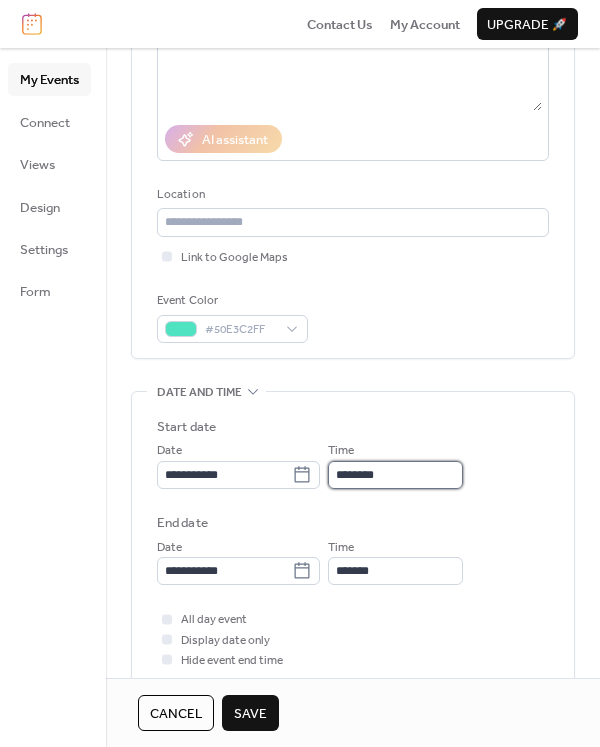 click on "********" at bounding box center (395, 475) 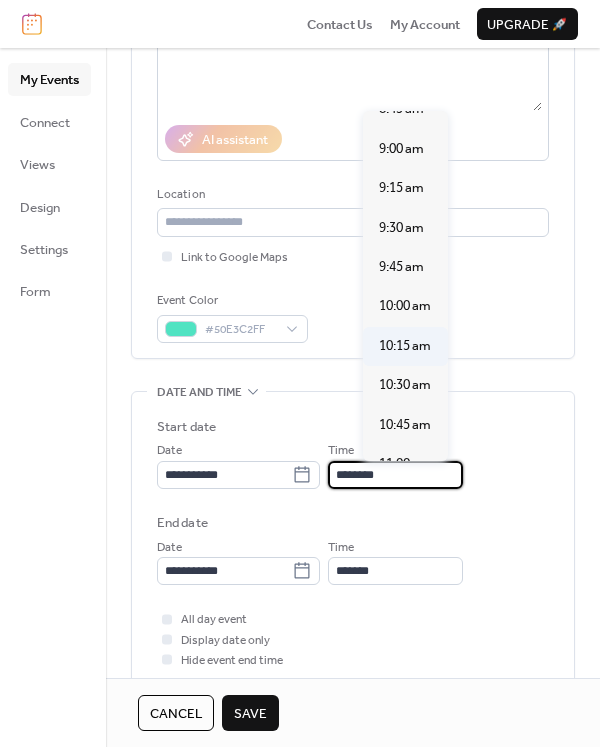 scroll, scrollTop: 1365, scrollLeft: 0, axis: vertical 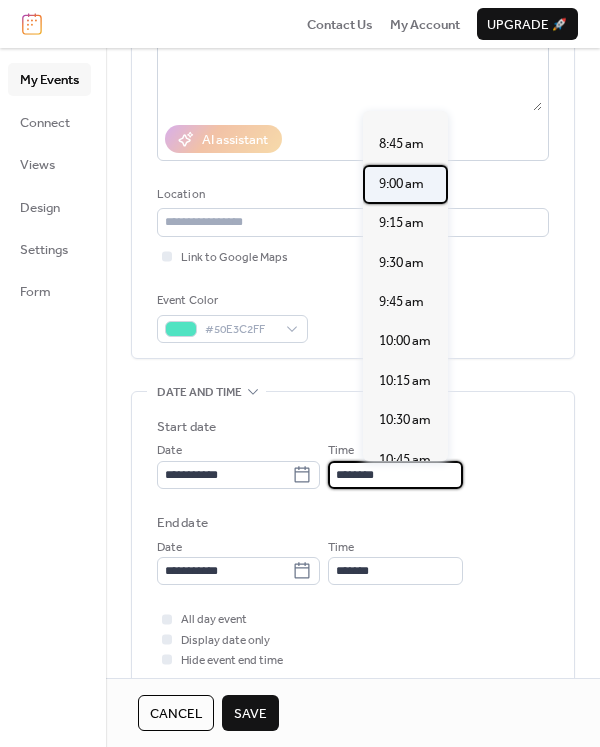 click on "9:00 am" at bounding box center (401, 184) 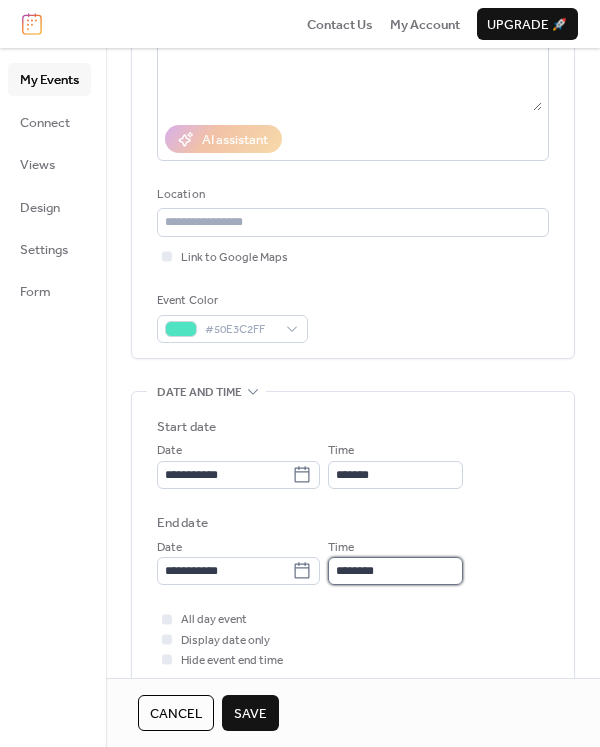 click on "********" at bounding box center (395, 571) 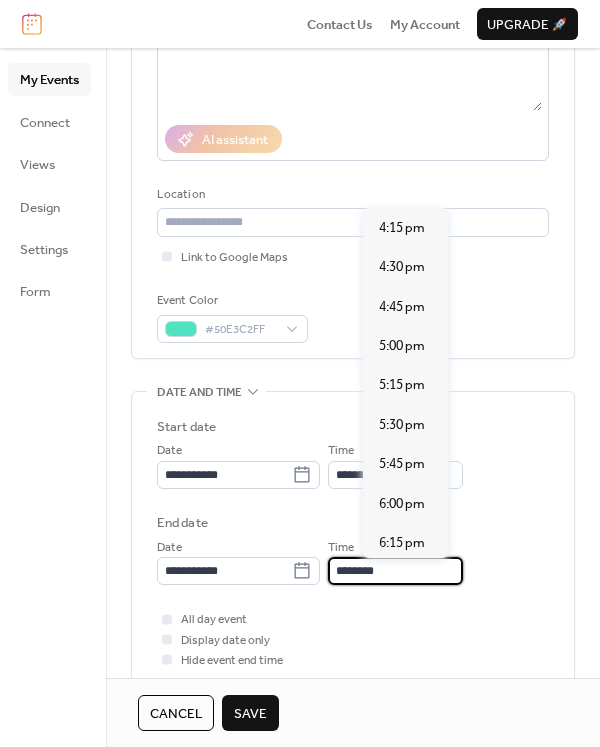 scroll, scrollTop: 1110, scrollLeft: 0, axis: vertical 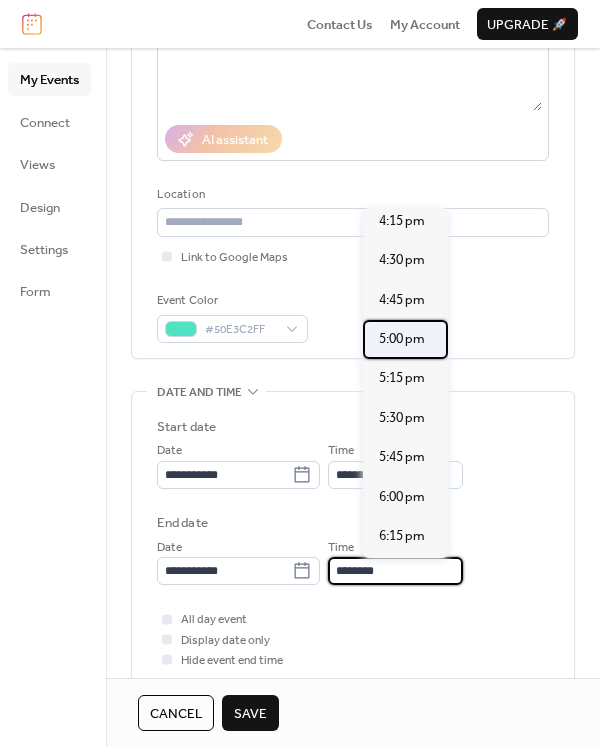 click on "5:00 pm" at bounding box center (402, 339) 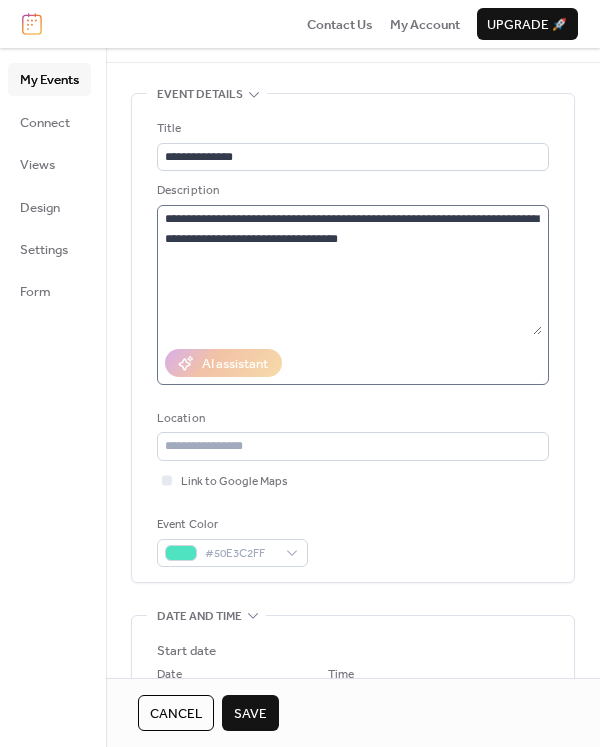 scroll, scrollTop: 16, scrollLeft: 0, axis: vertical 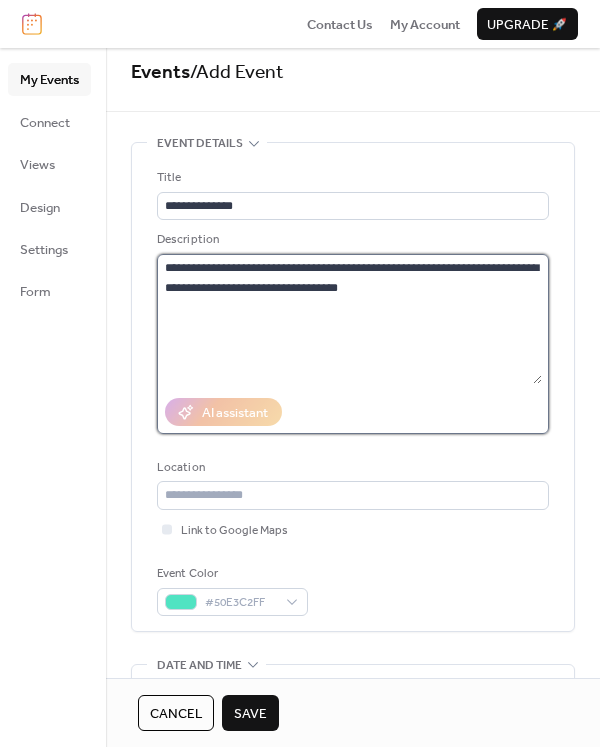 click on "**********" at bounding box center (349, 319) 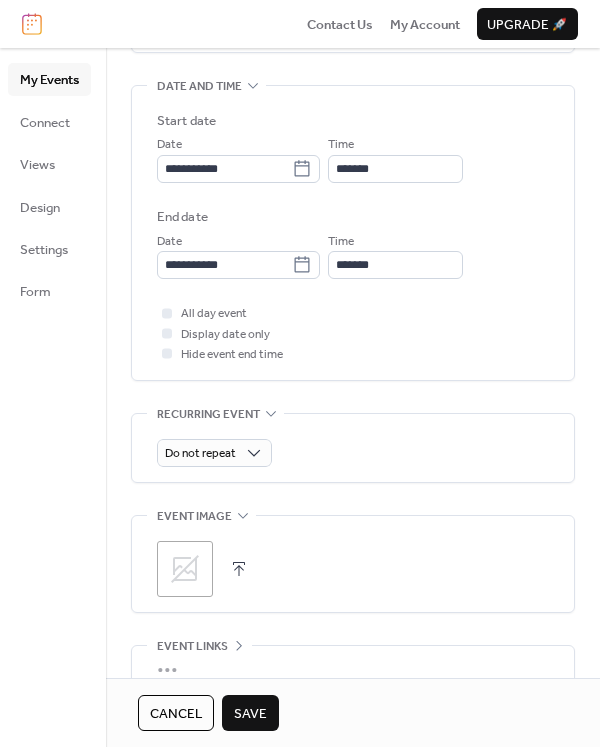 scroll, scrollTop: 604, scrollLeft: 0, axis: vertical 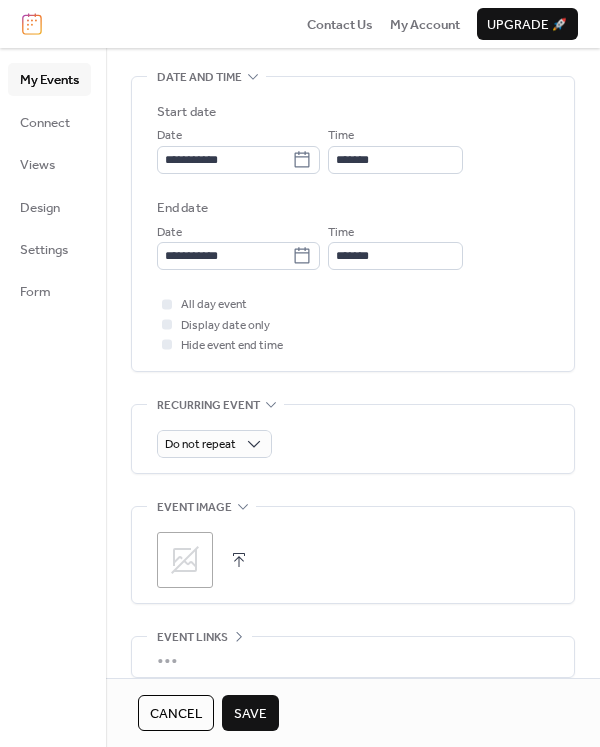 type on "**********" 